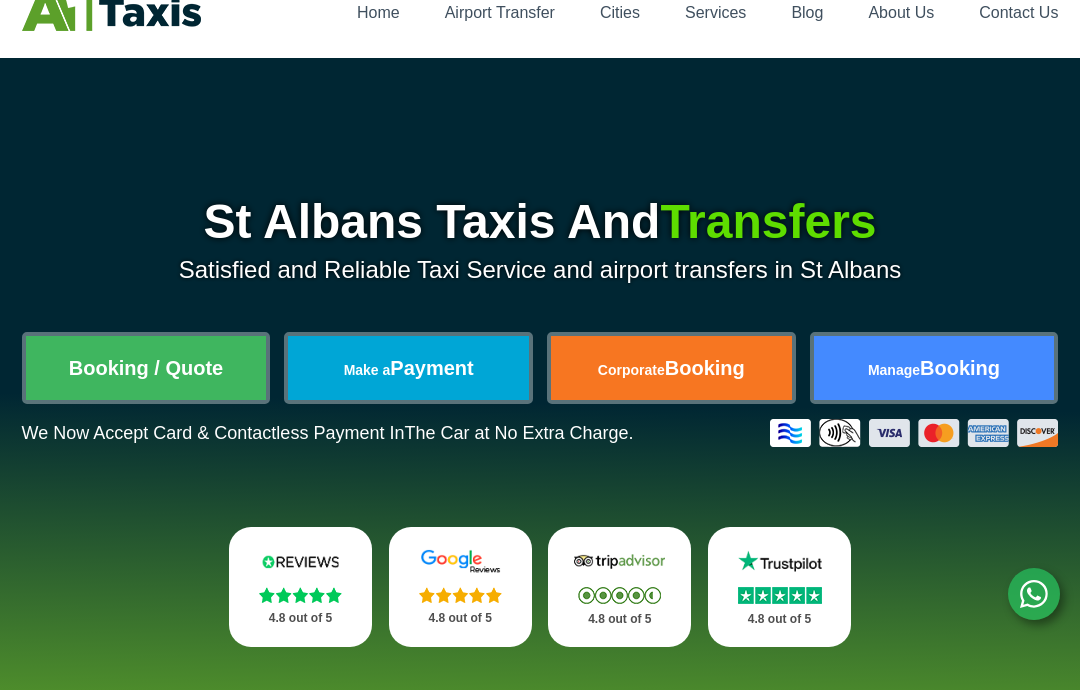scroll, scrollTop: 92, scrollLeft: 0, axis: vertical 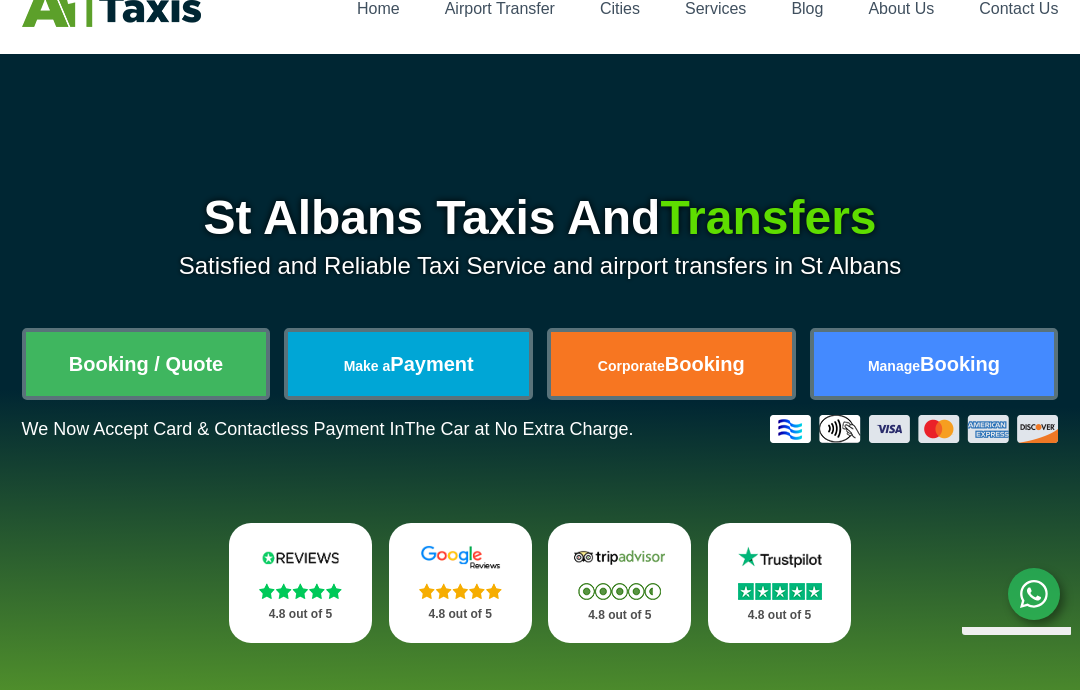 click on "Booking / Quote" at bounding box center (146, 364) 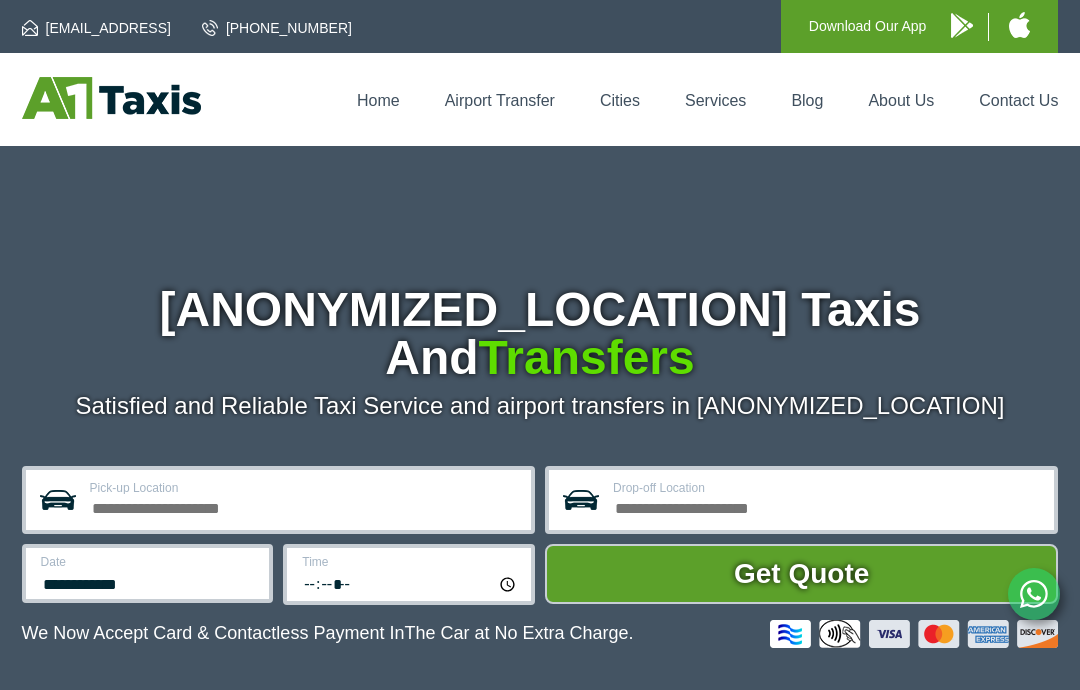 scroll, scrollTop: 0, scrollLeft: 0, axis: both 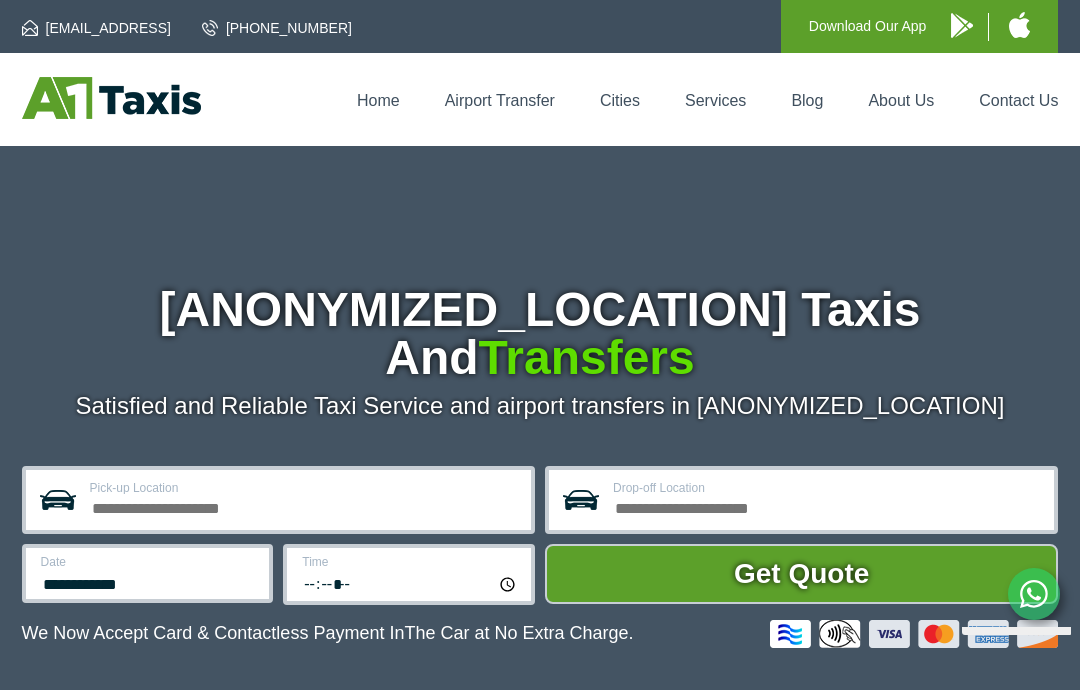 click on "Pick-up Location" at bounding box center [304, 506] 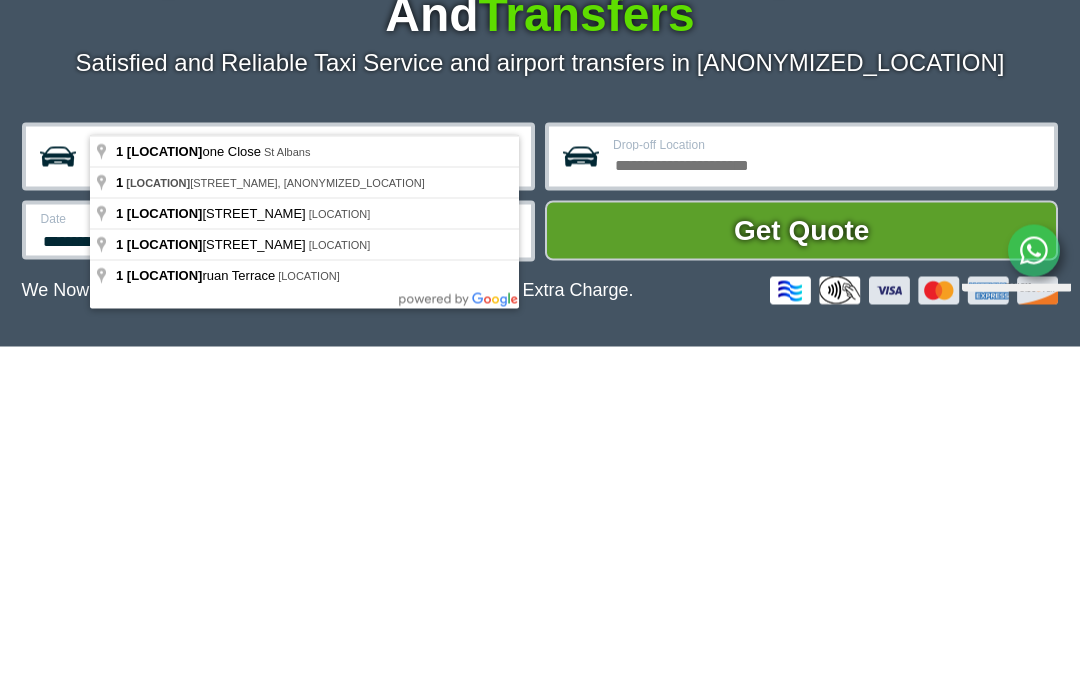 type on "********" 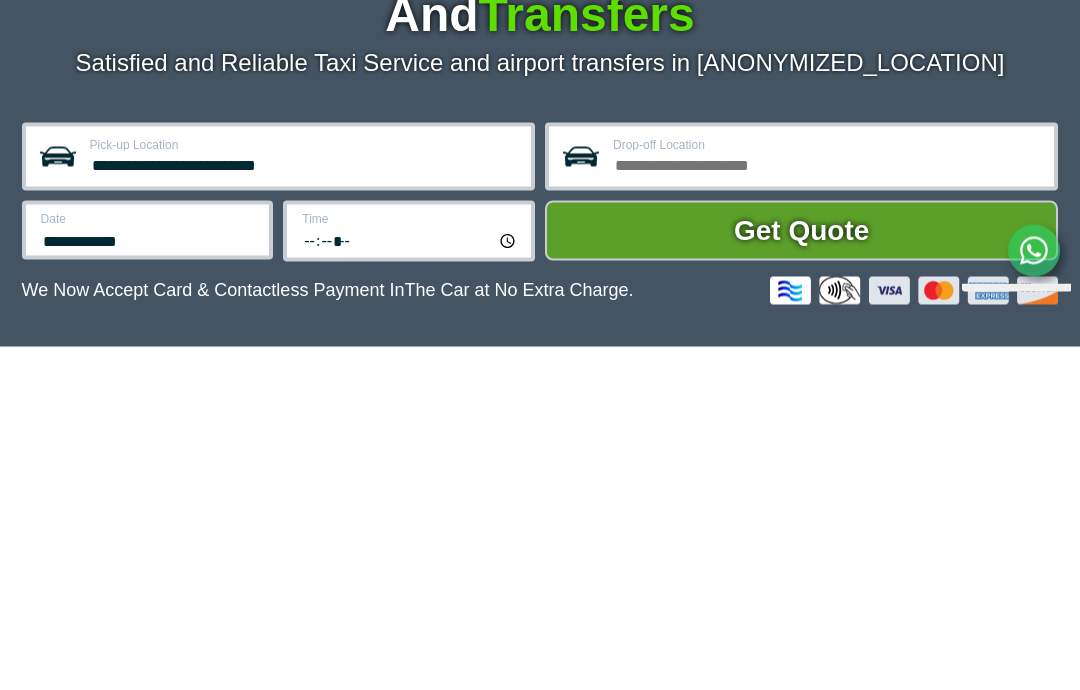 click on "Drop-off Location" at bounding box center (827, 506) 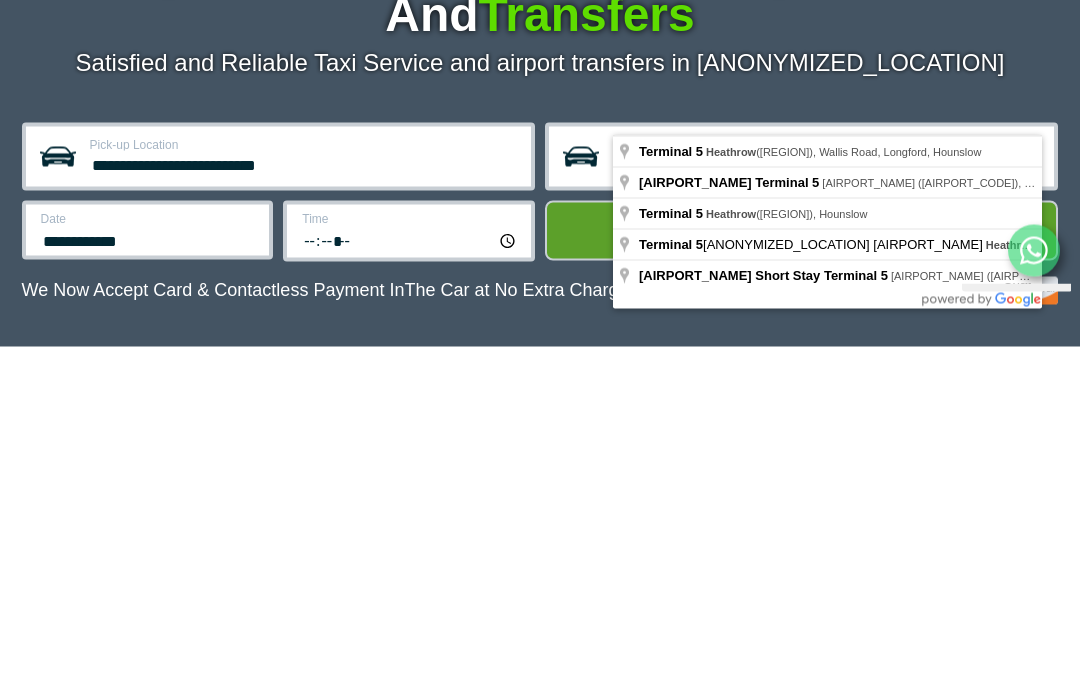type on "**********" 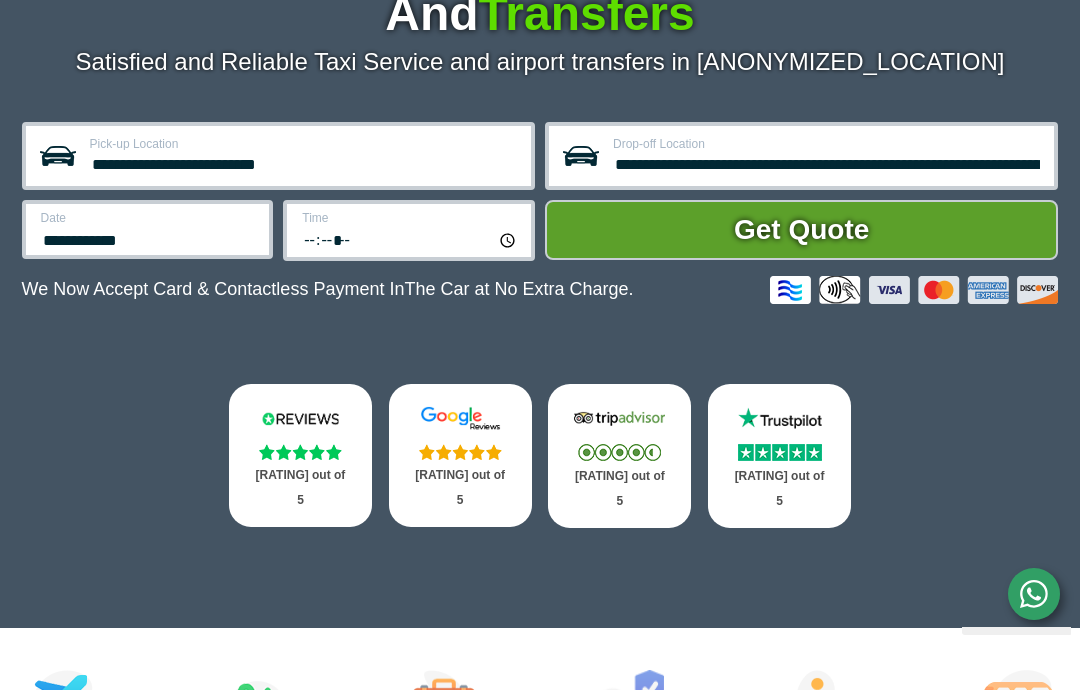 click on "**********" at bounding box center [149, 238] 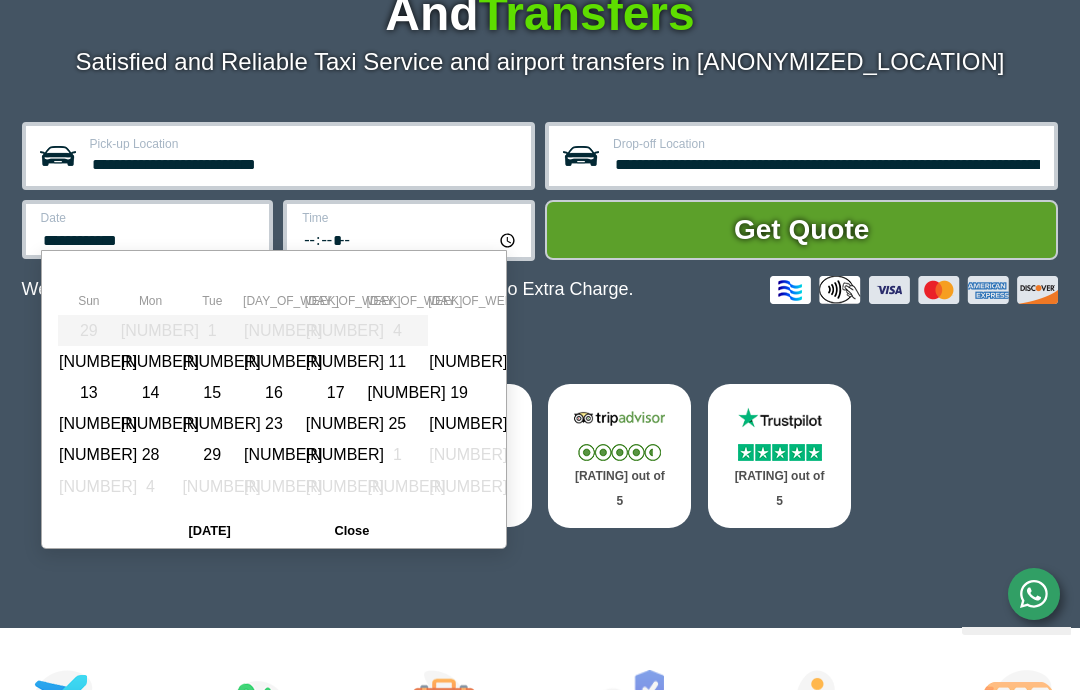 click on "12" at bounding box center [459, 361] 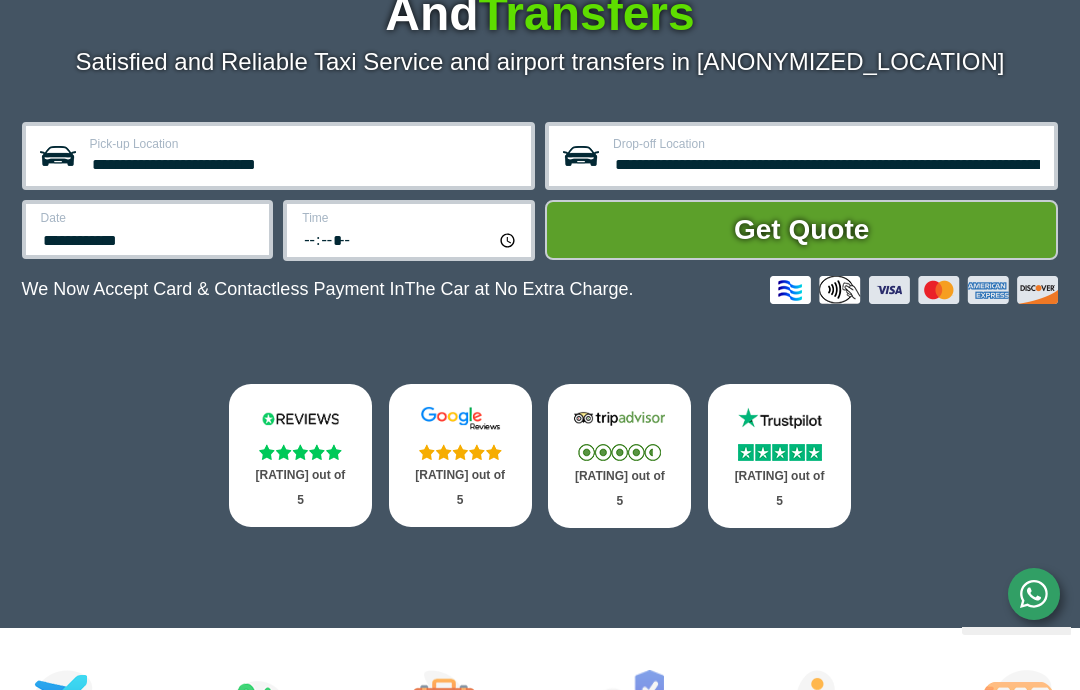 click on "*****" at bounding box center [410, 239] 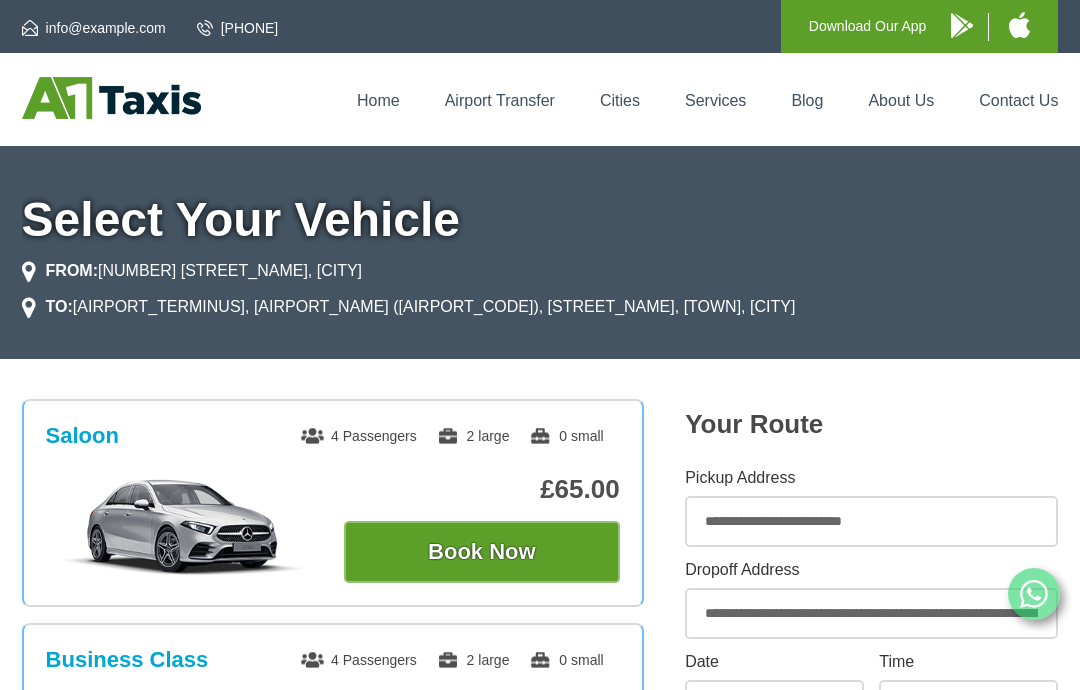 scroll, scrollTop: 0, scrollLeft: 0, axis: both 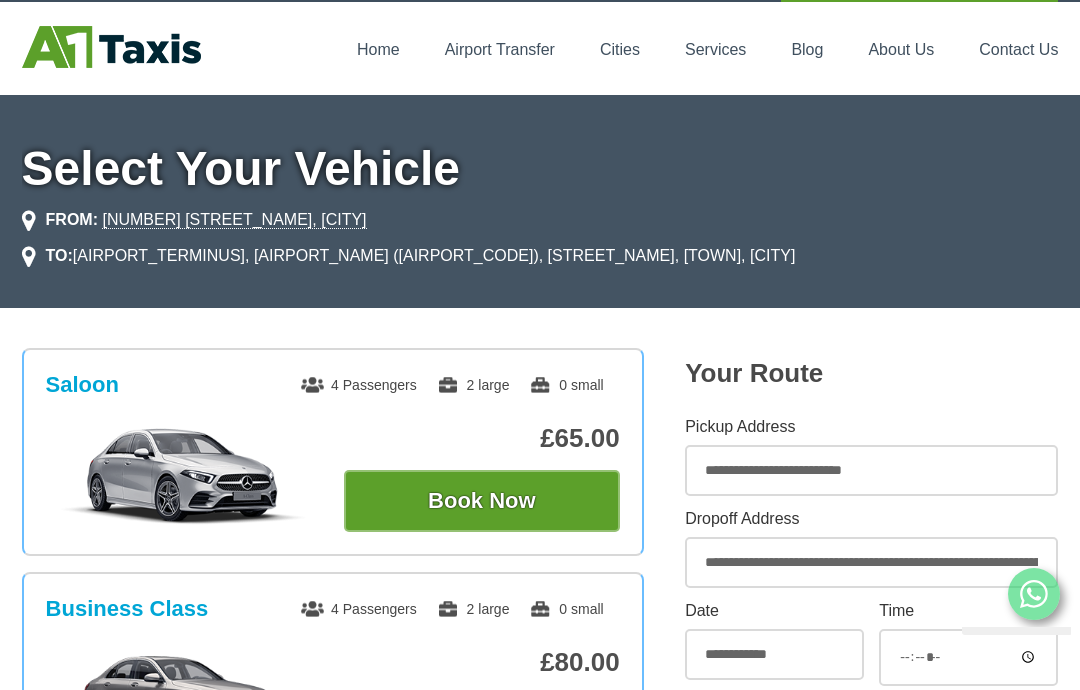click on "Book Now" at bounding box center [482, 501] 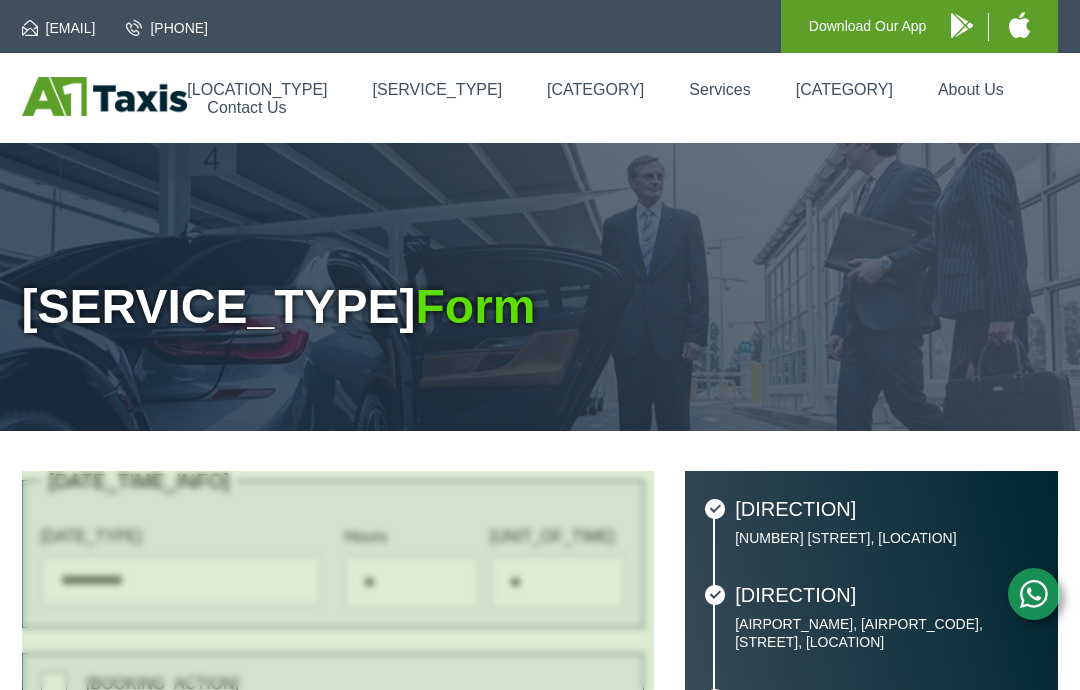 scroll, scrollTop: 0, scrollLeft: 0, axis: both 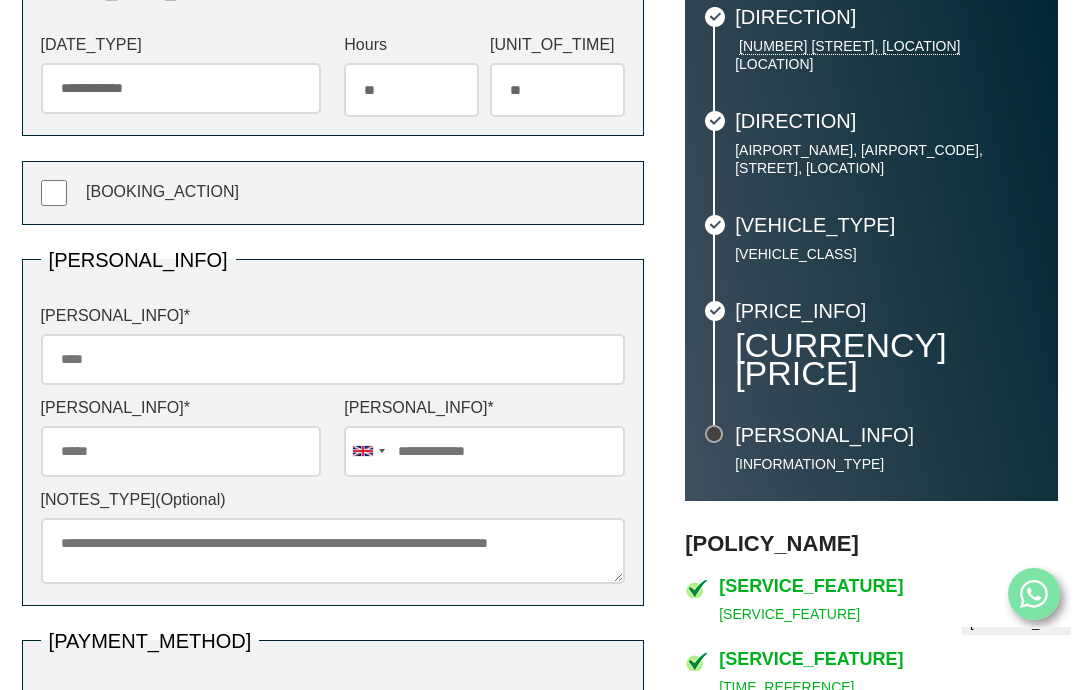 click on "Passenger Name  *" at bounding box center [333, 359] 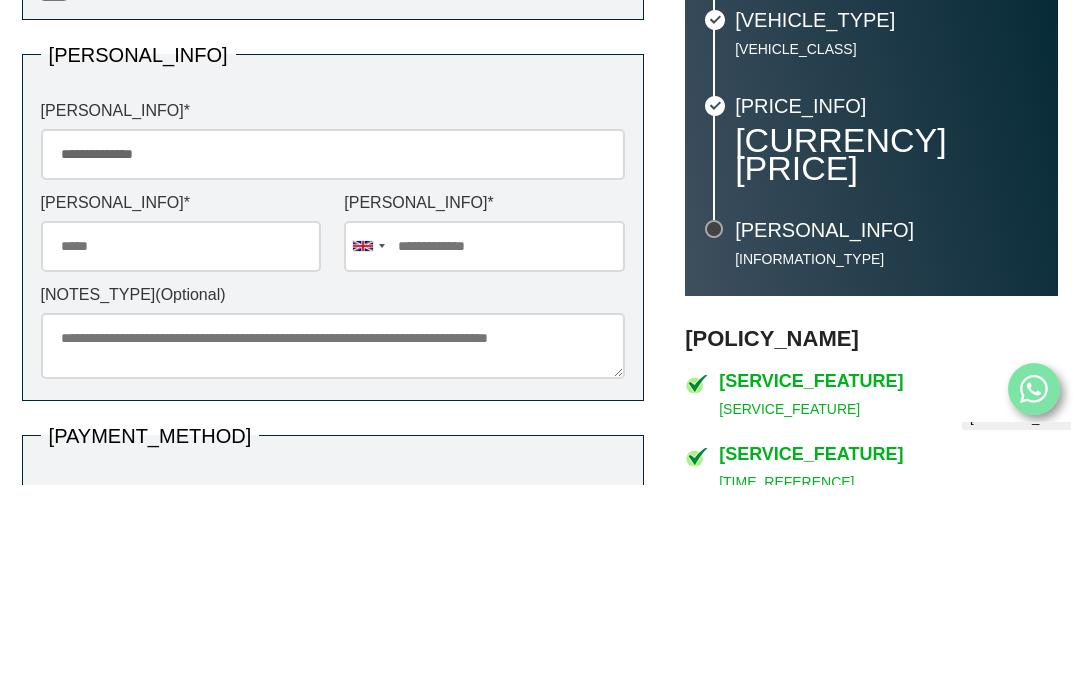 scroll, scrollTop: 697, scrollLeft: 0, axis: vertical 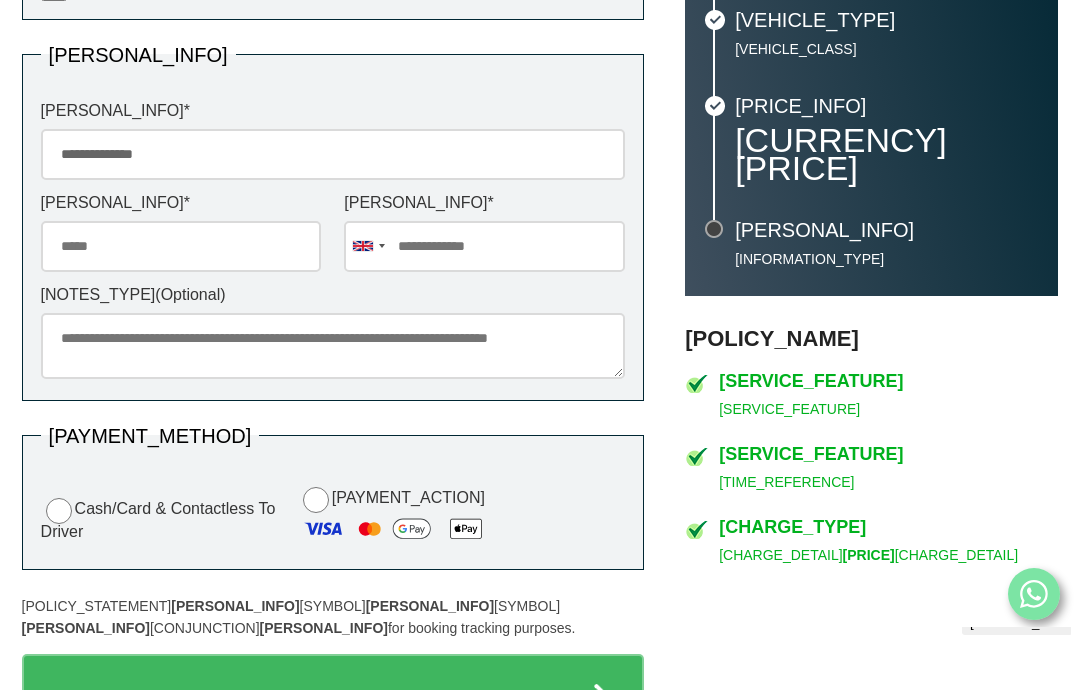click on "Email  *" at bounding box center [181, 246] 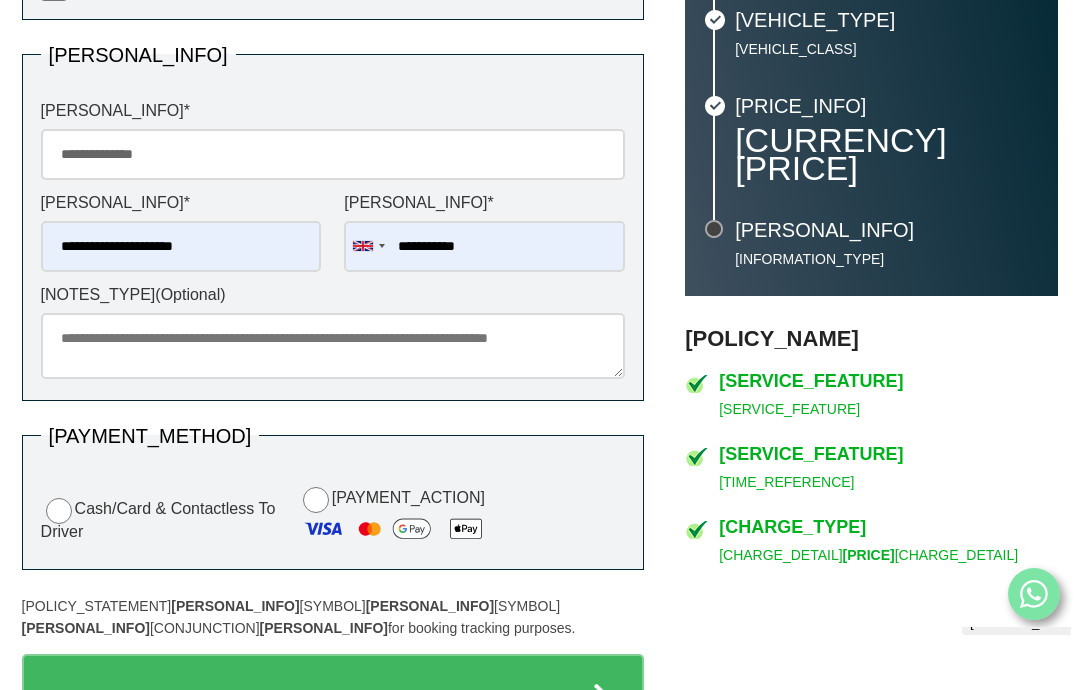 click on "**********" at bounding box center (484, 246) 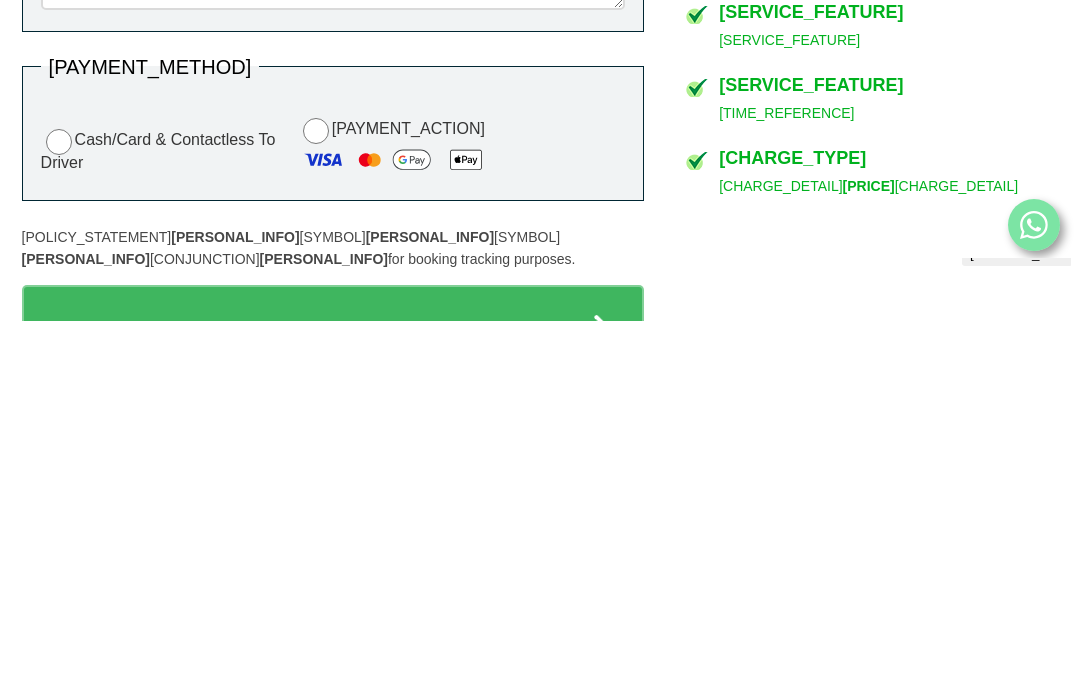 type on "**********" 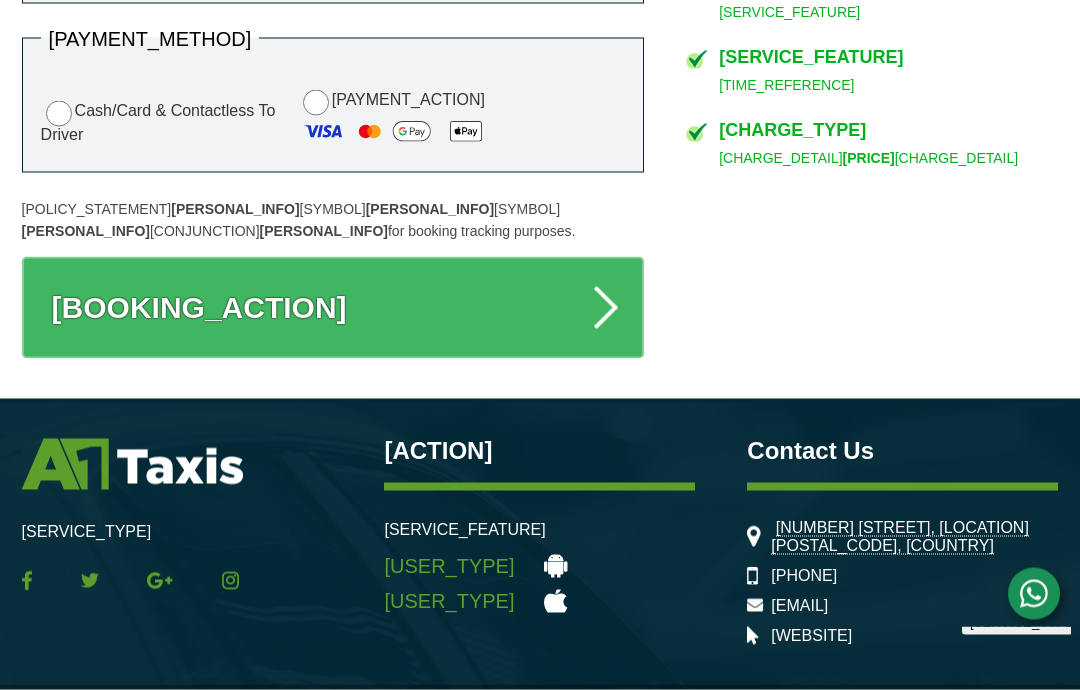 scroll, scrollTop: 1095, scrollLeft: 0, axis: vertical 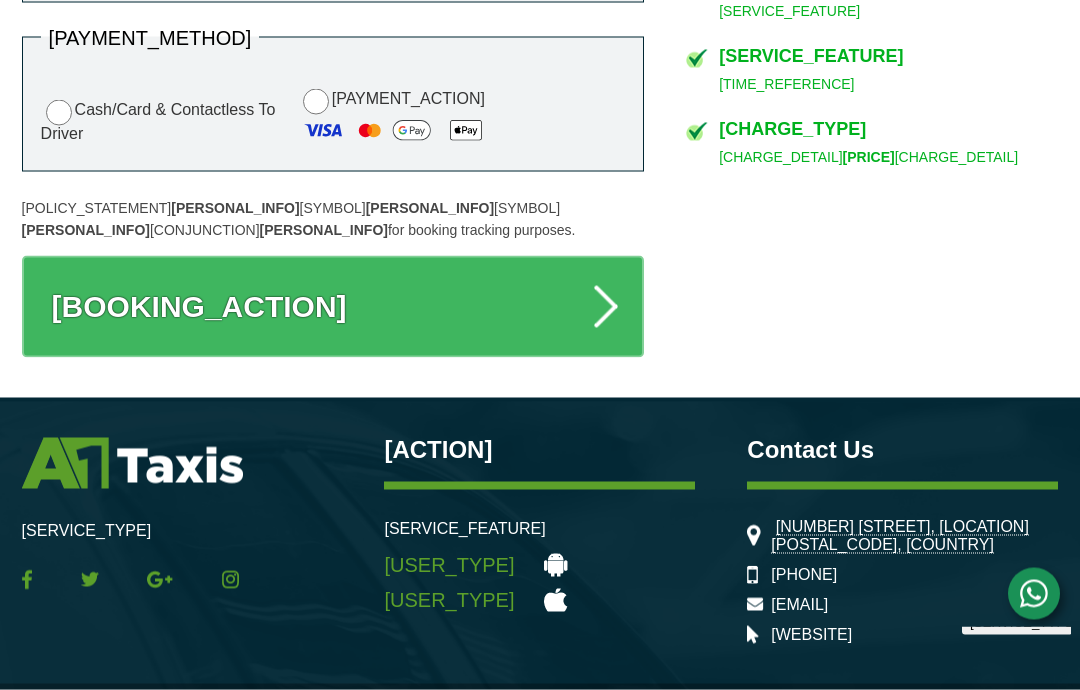 click on "Complete Booking" at bounding box center (333, 307) 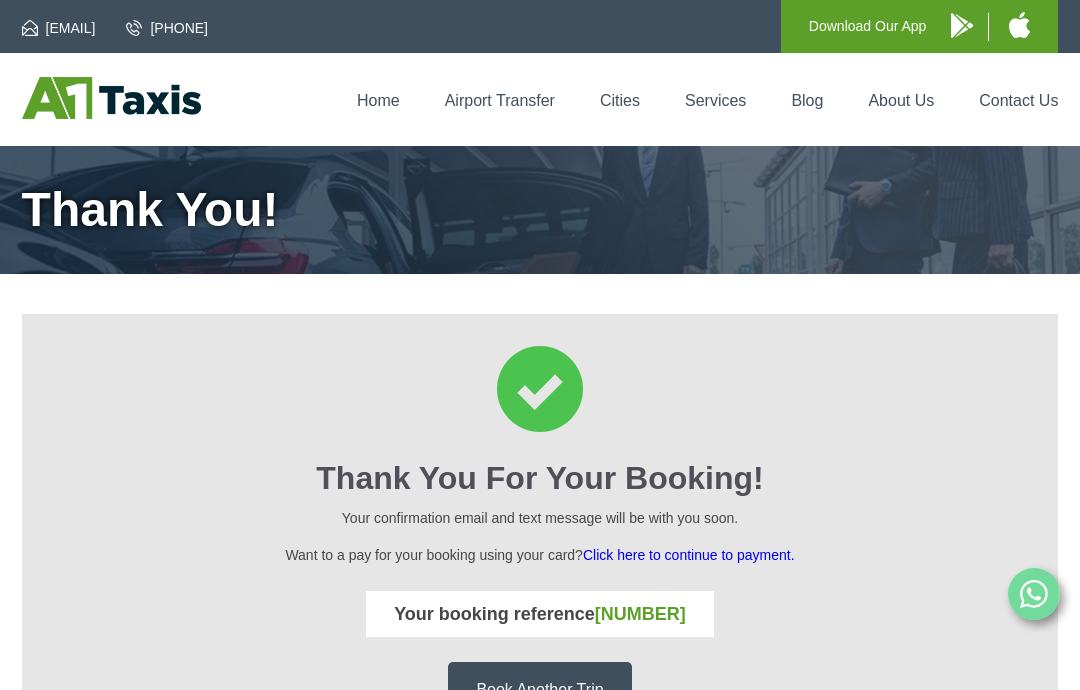 scroll, scrollTop: 0, scrollLeft: 0, axis: both 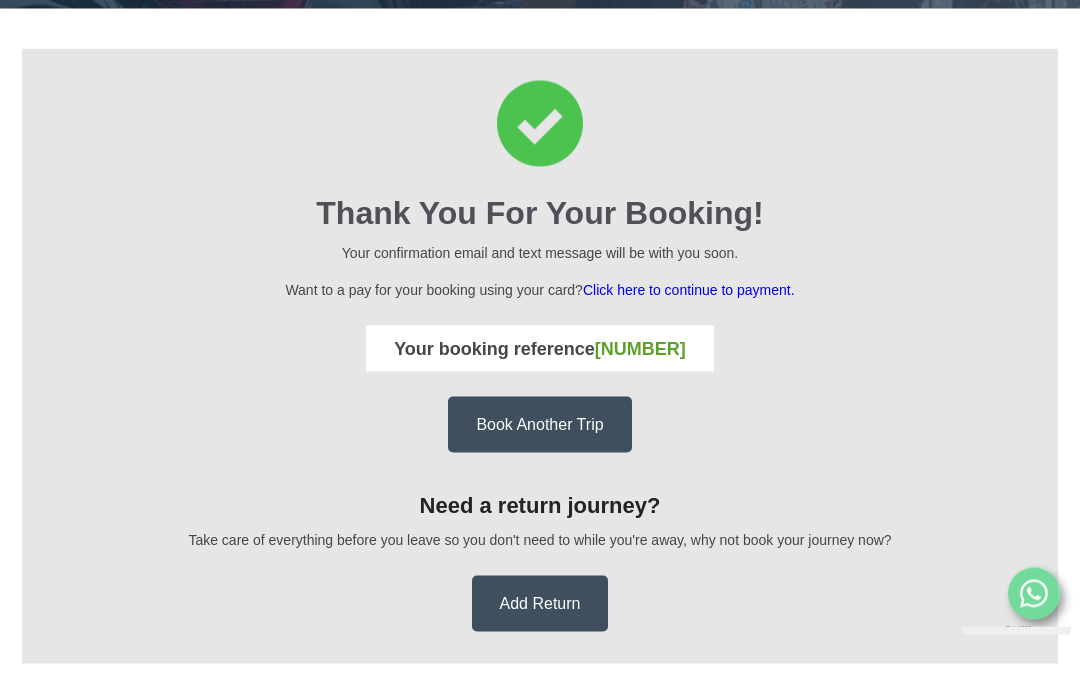 click on "Book Another Trip" at bounding box center (539, 425) 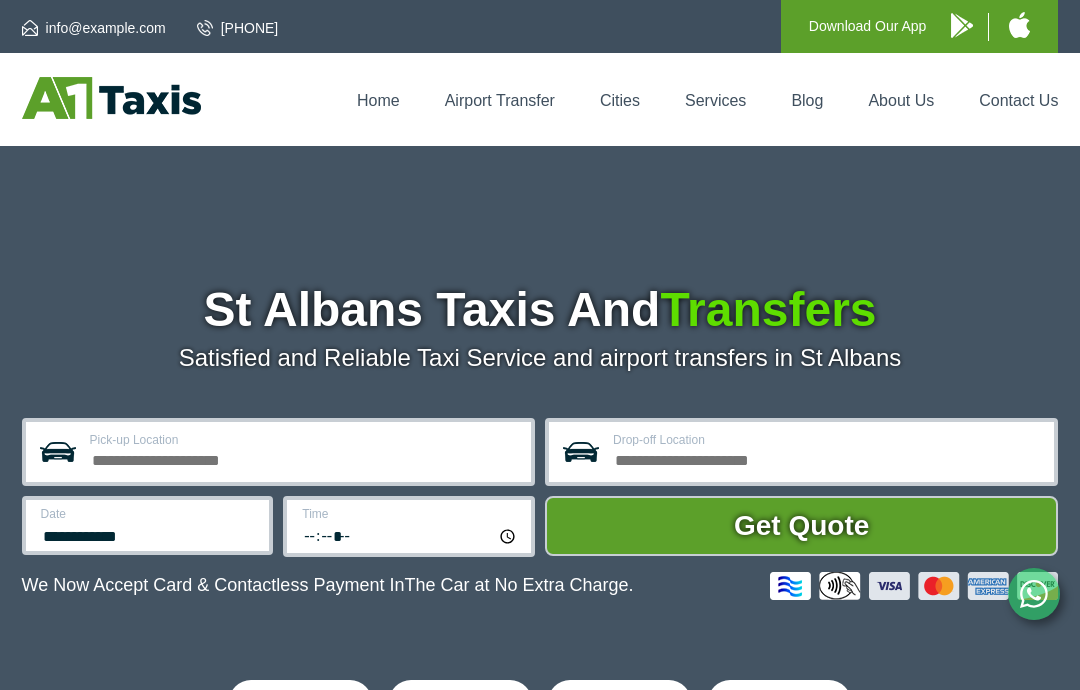 scroll, scrollTop: 0, scrollLeft: 0, axis: both 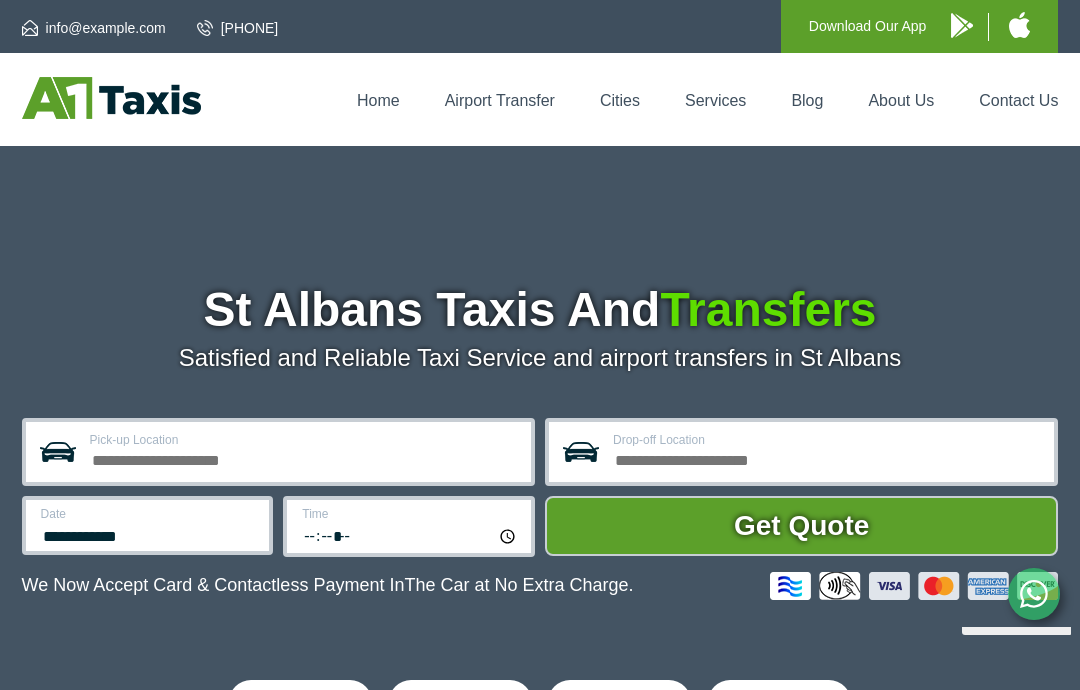 click on "Pick-up Location" at bounding box center (304, 440) 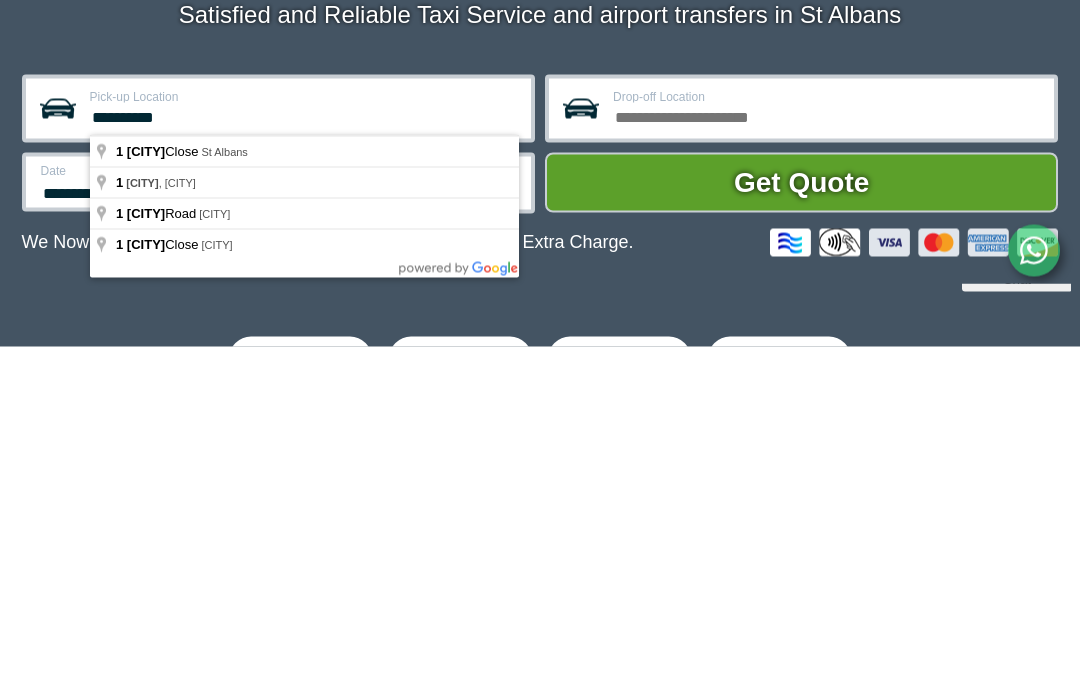 type on "**********" 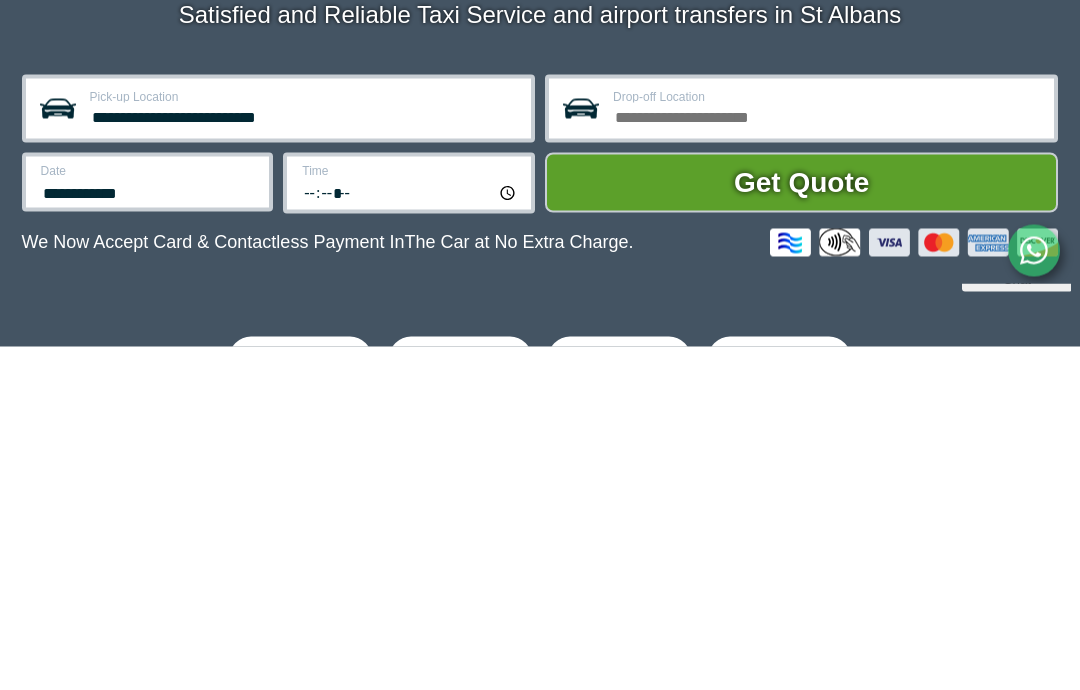 click on "**********" at bounding box center [149, 534] 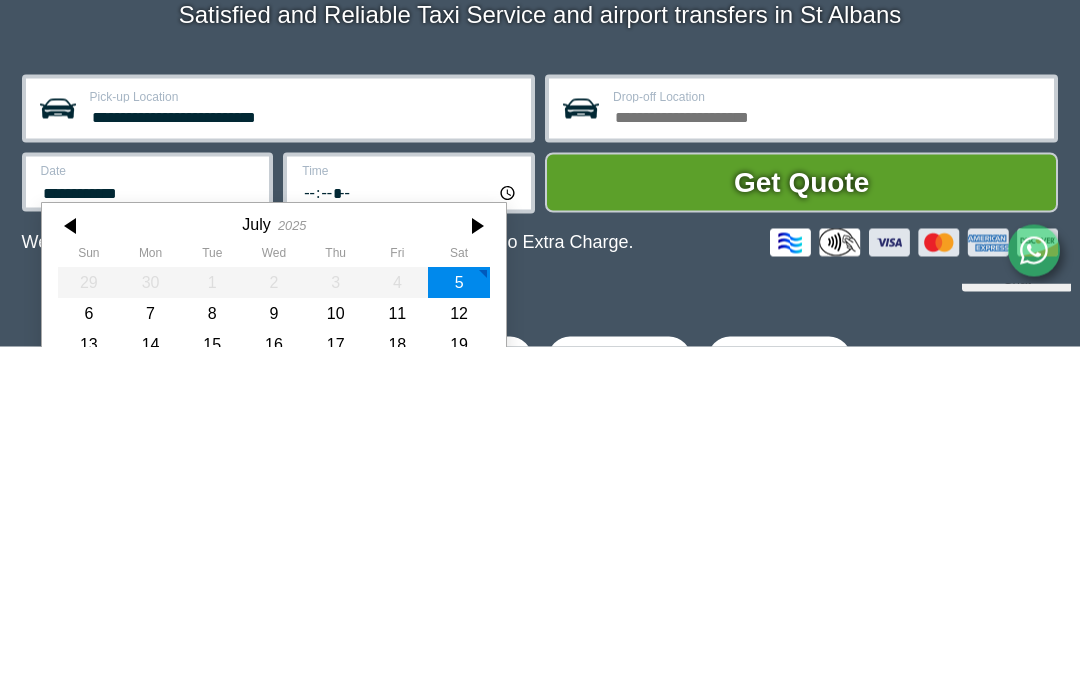 scroll, scrollTop: 553, scrollLeft: 0, axis: vertical 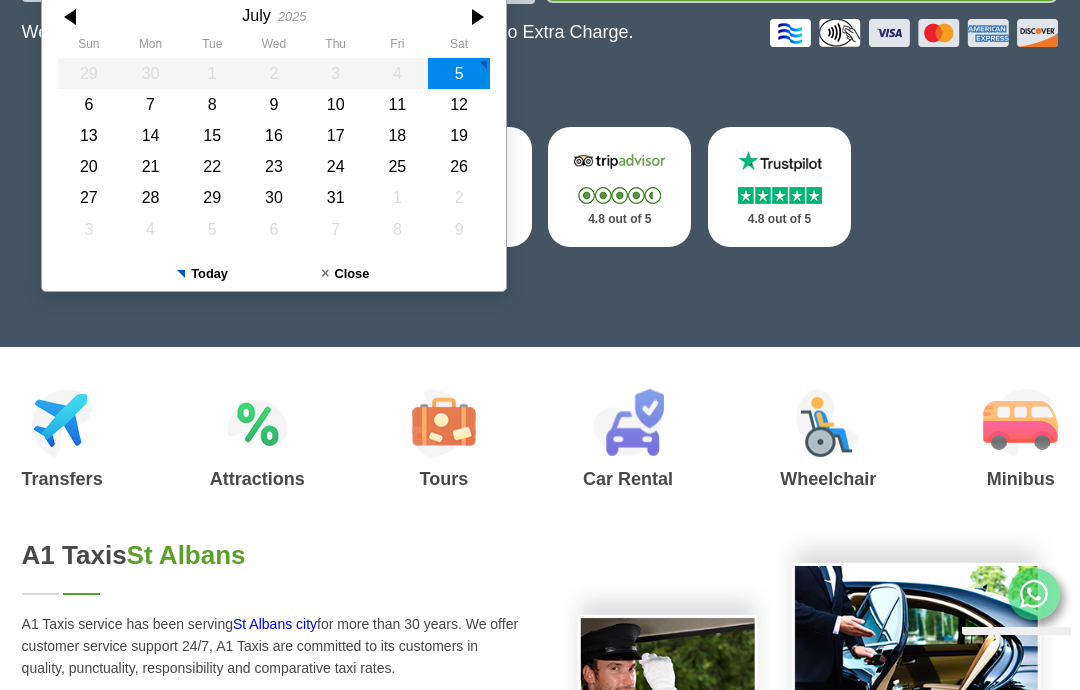 click on "7" at bounding box center (150, 104) 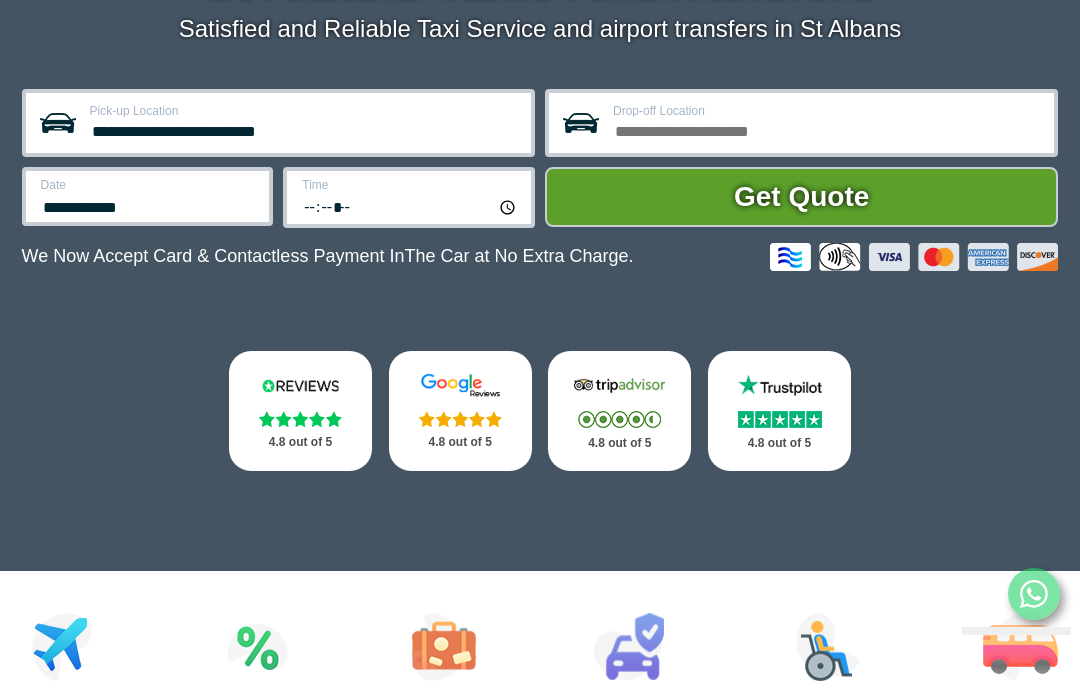 scroll, scrollTop: 328, scrollLeft: 0, axis: vertical 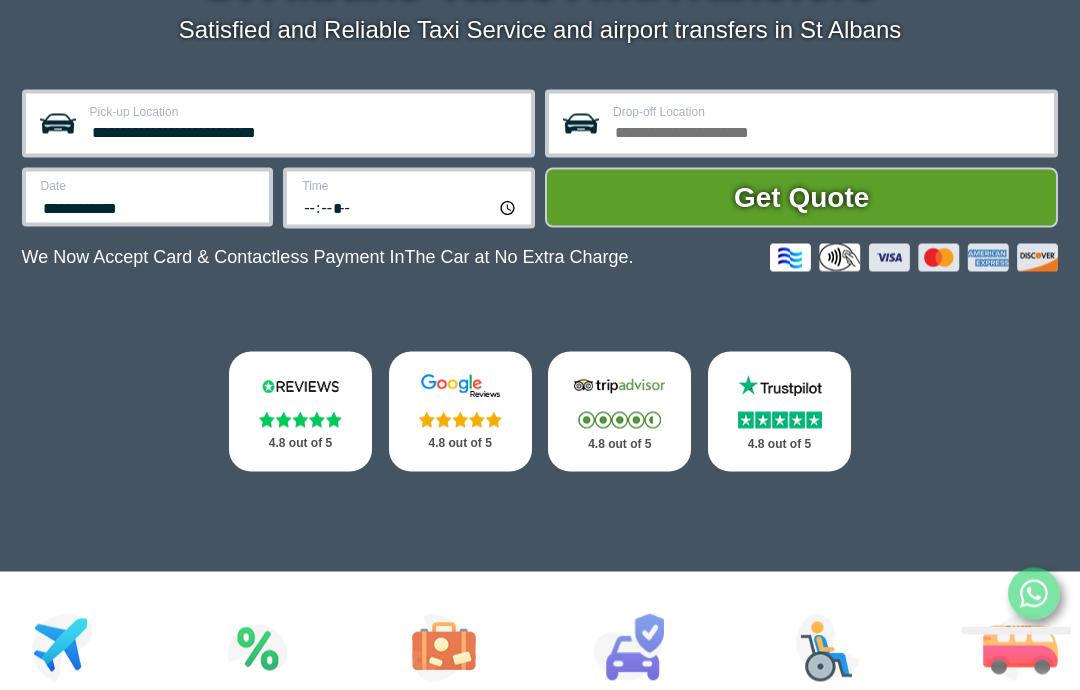 click on "*****" at bounding box center (410, 207) 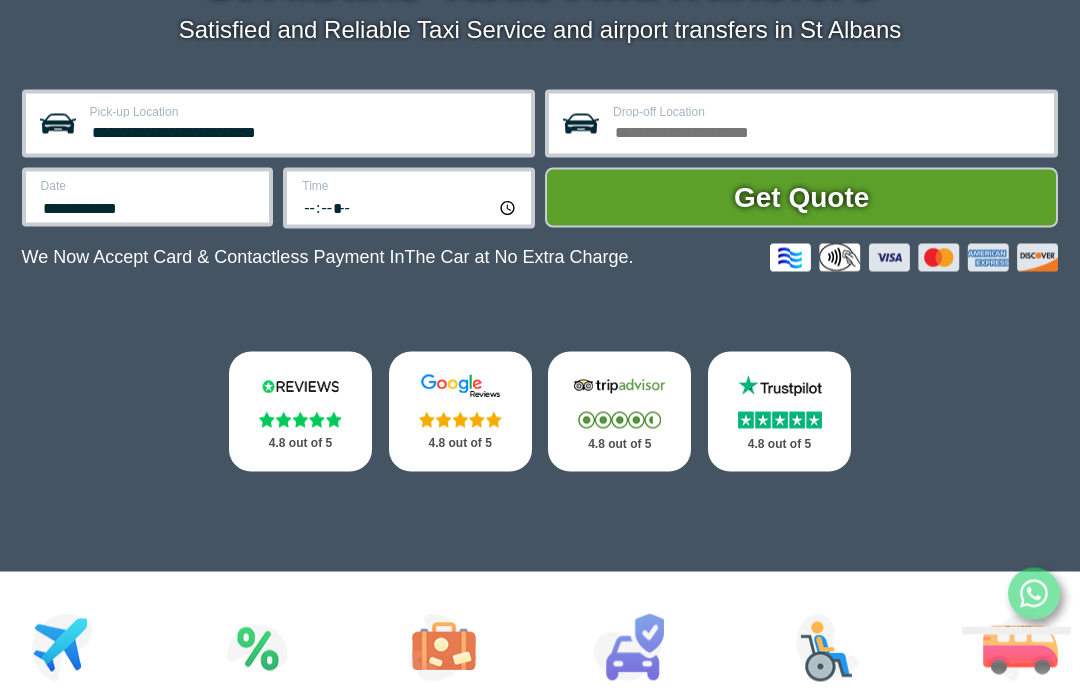 scroll, scrollTop: 329, scrollLeft: 0, axis: vertical 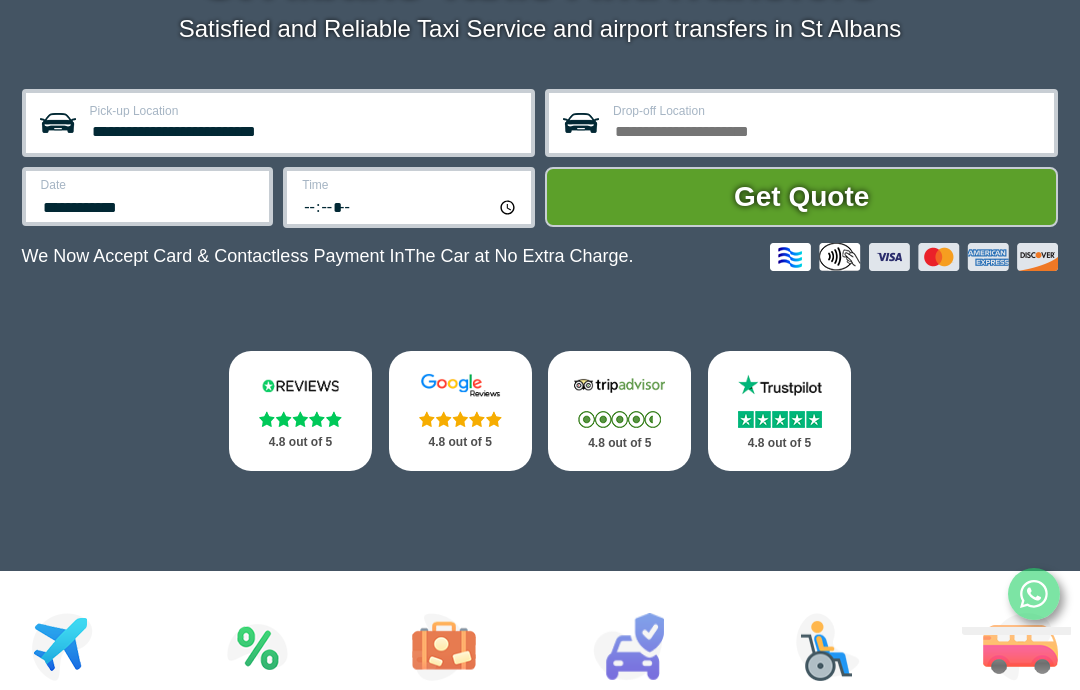 type on "*****" 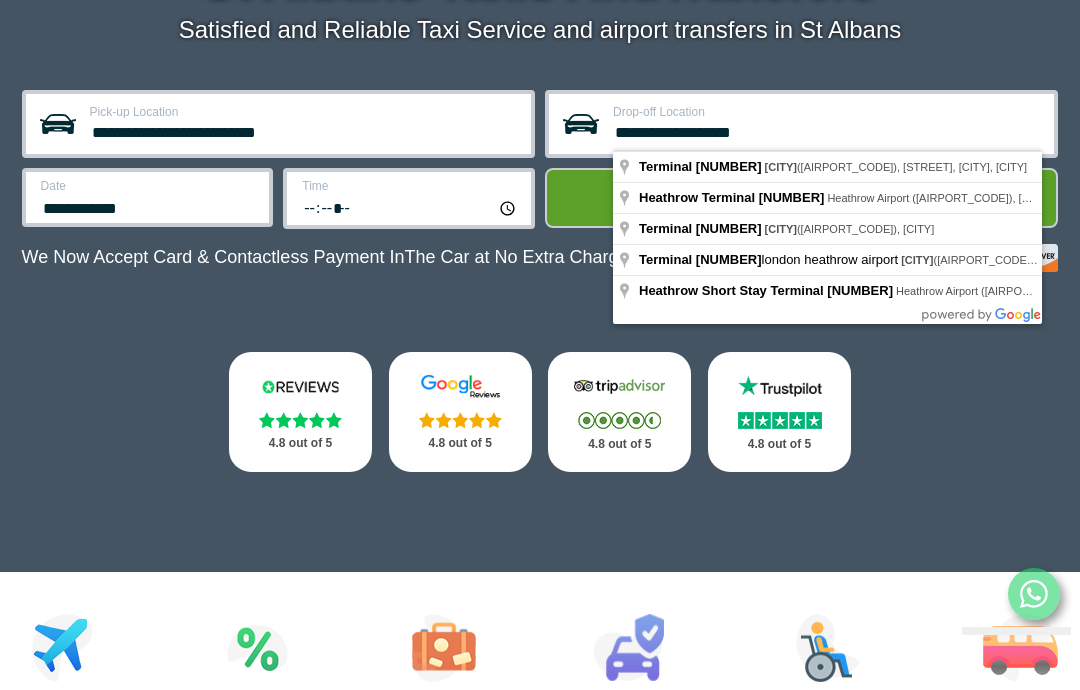 type on "**********" 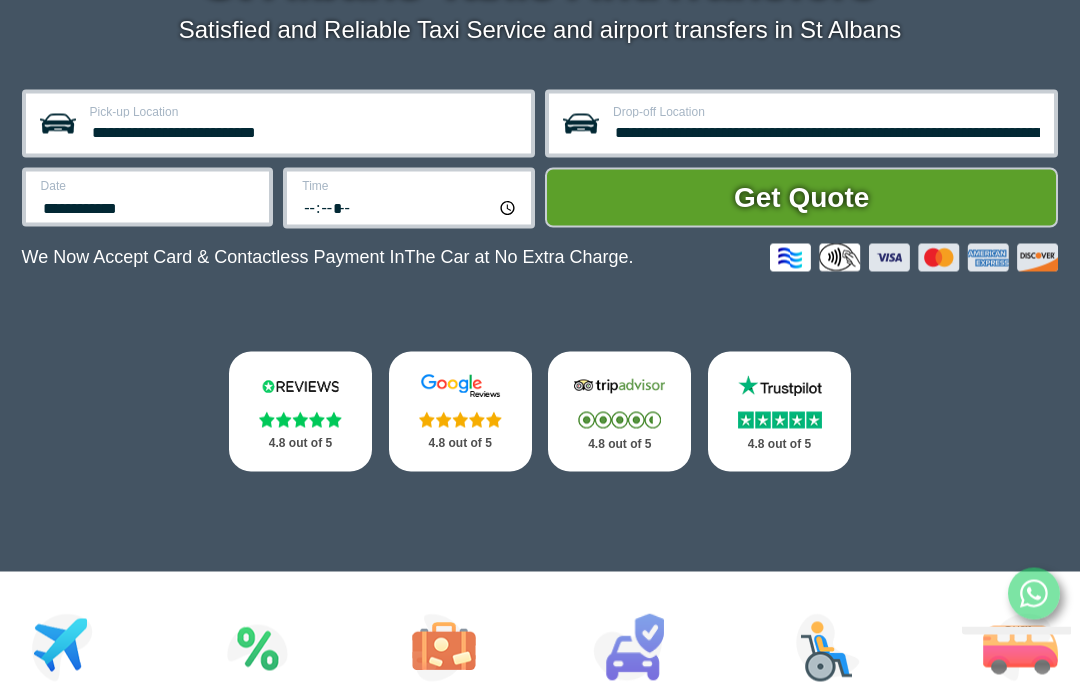 click on "Get Quote" at bounding box center [801, 198] 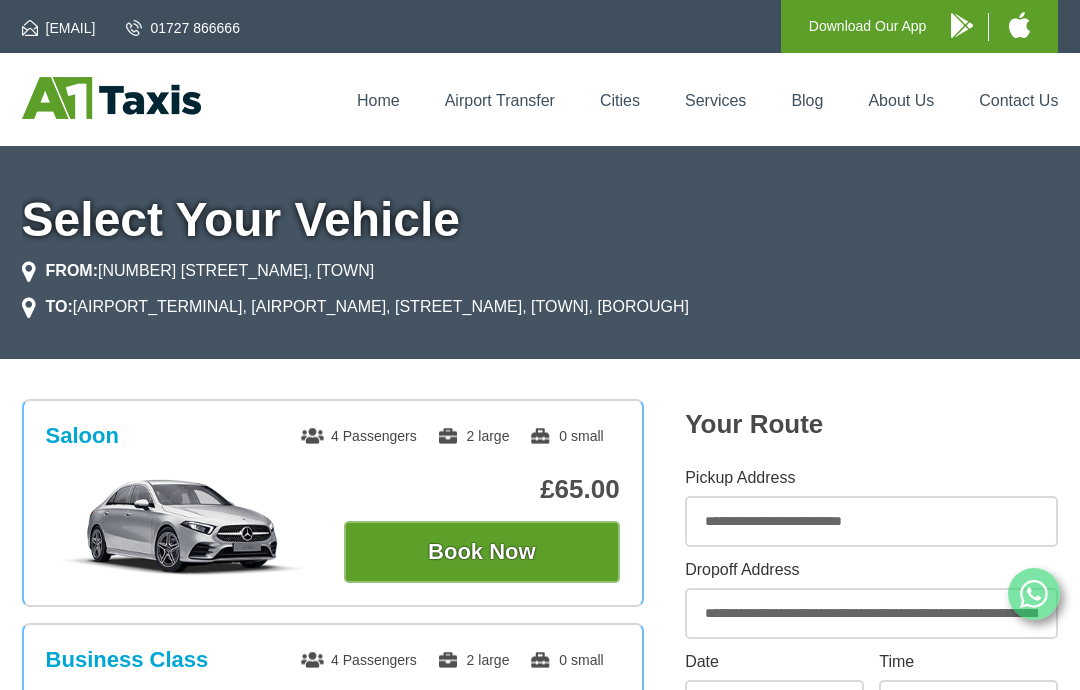 scroll, scrollTop: 0, scrollLeft: 0, axis: both 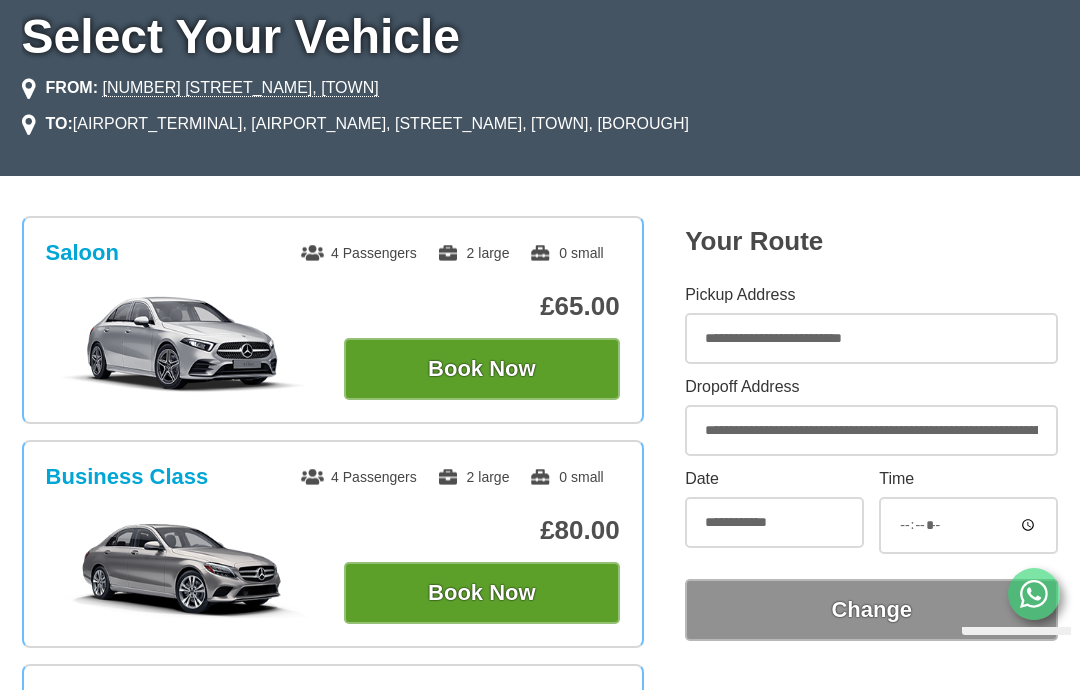 click on "Book Now" at bounding box center [482, 369] 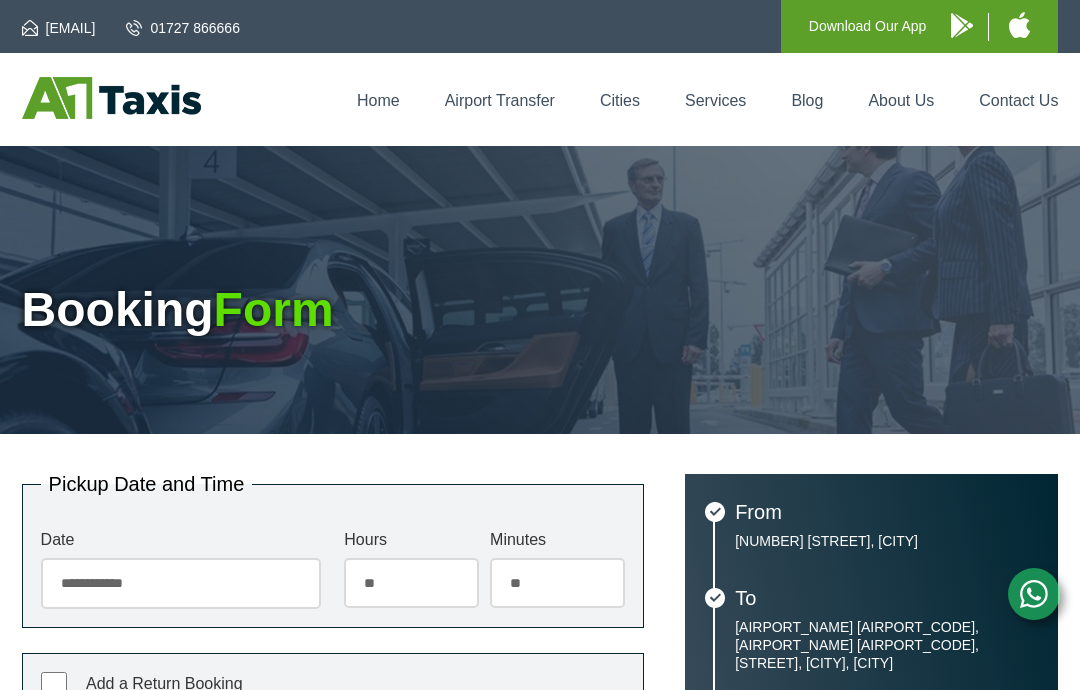 scroll, scrollTop: 0, scrollLeft: 0, axis: both 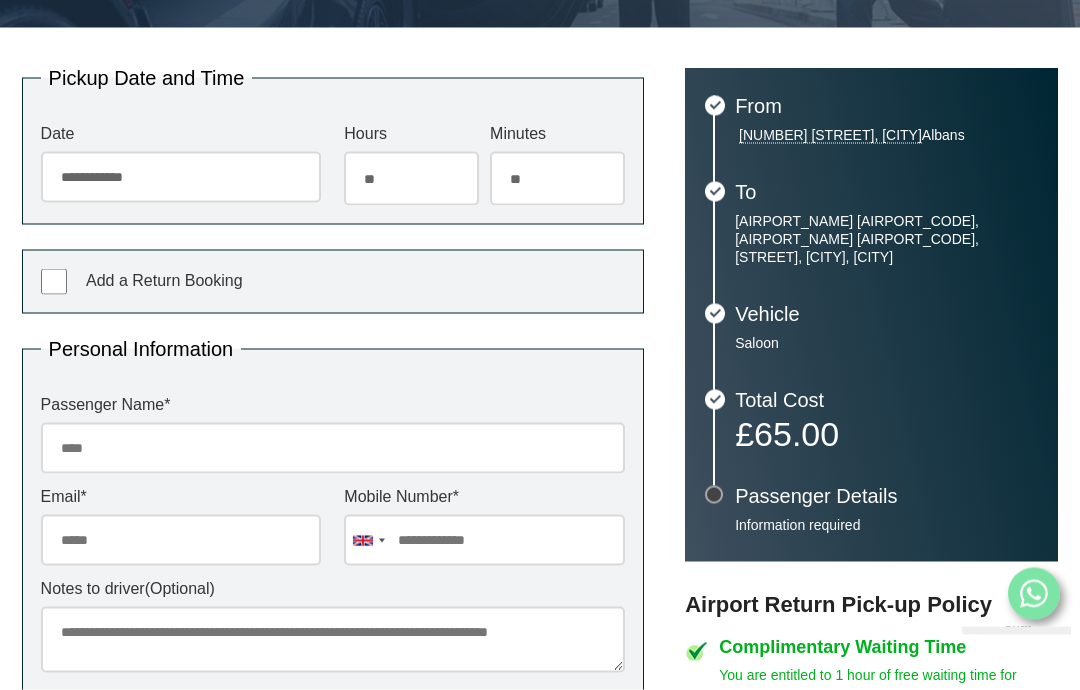 click on "Passenger Name  *" at bounding box center [333, 448] 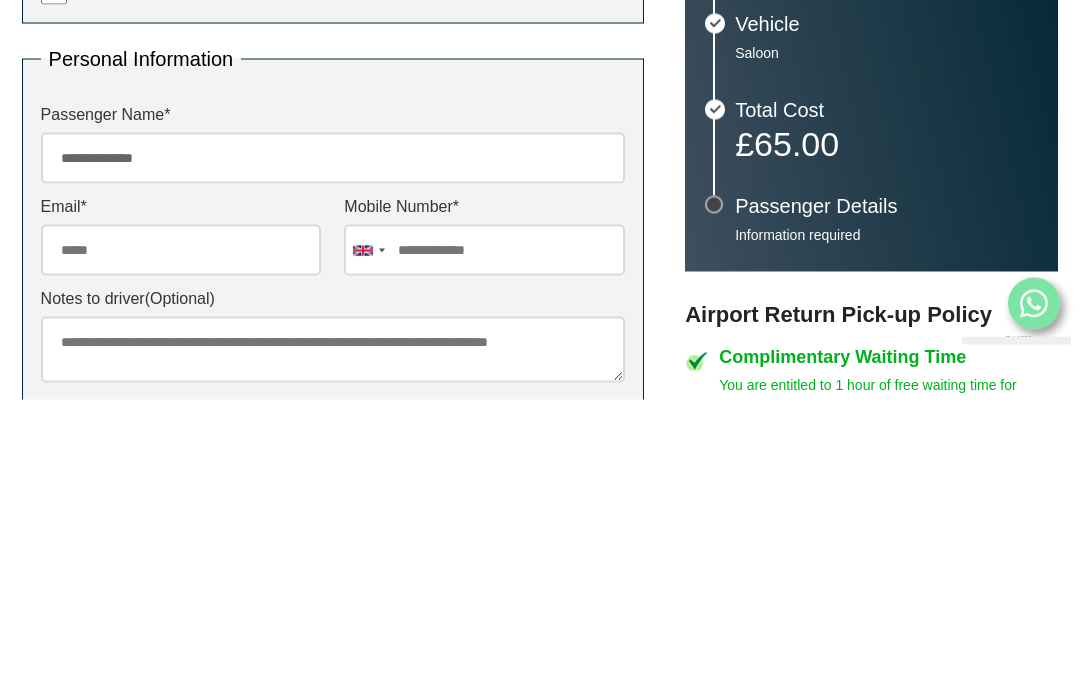 scroll, scrollTop: 697, scrollLeft: 0, axis: vertical 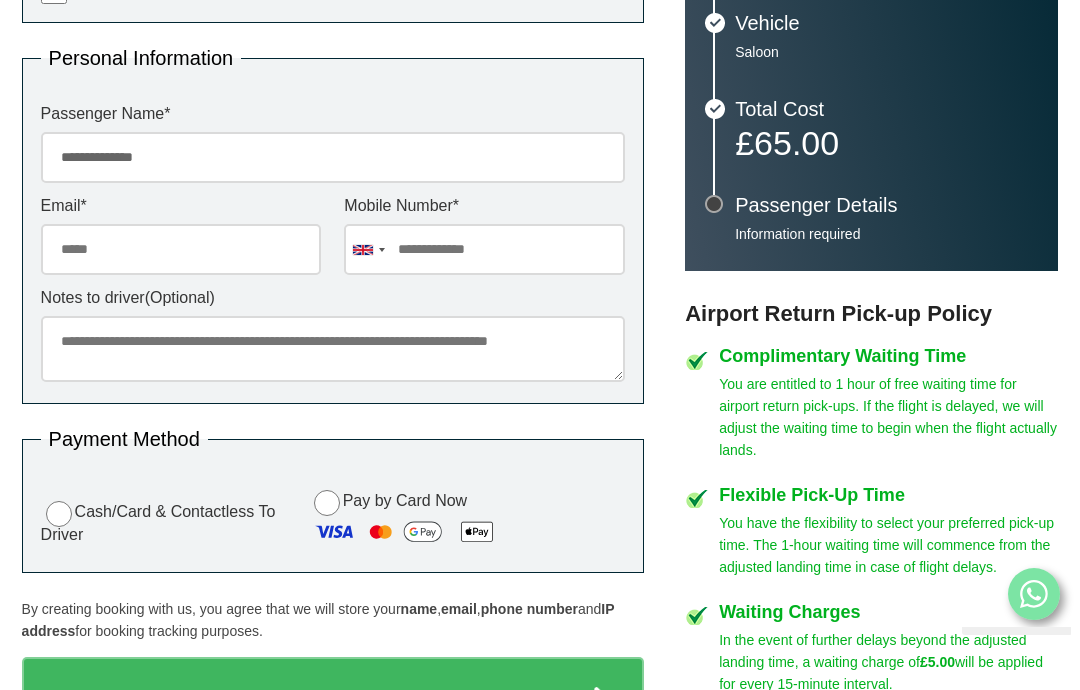 click on "Email  *" at bounding box center (181, 249) 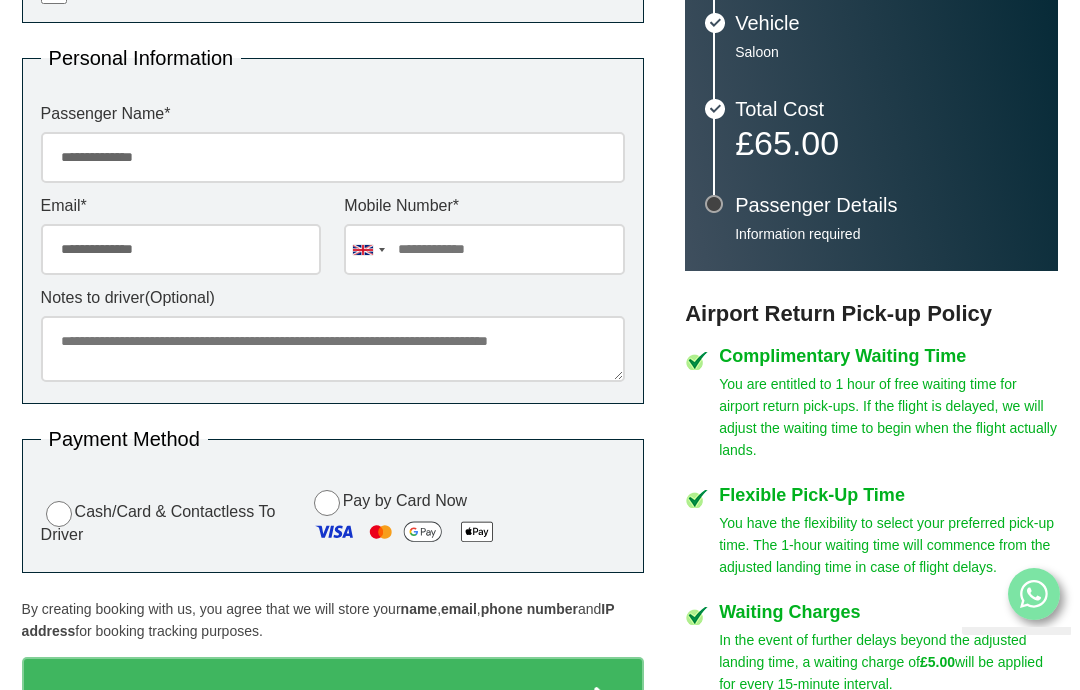 click at bounding box center (484, 249) 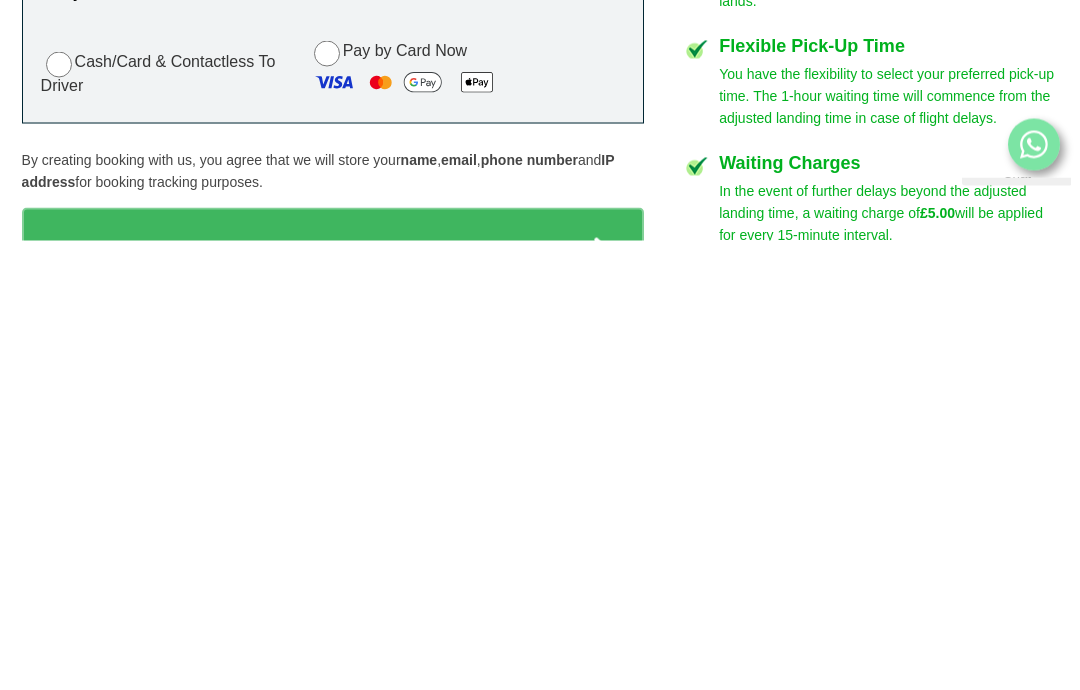 type on "**********" 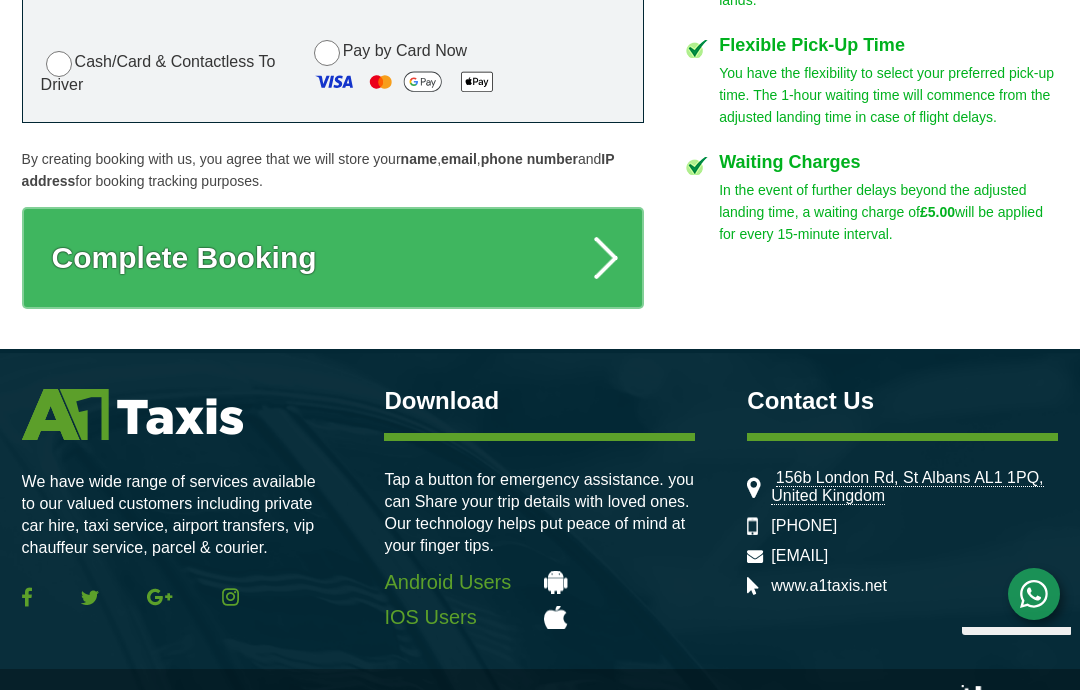 click on "Complete Booking" at bounding box center [333, 258] 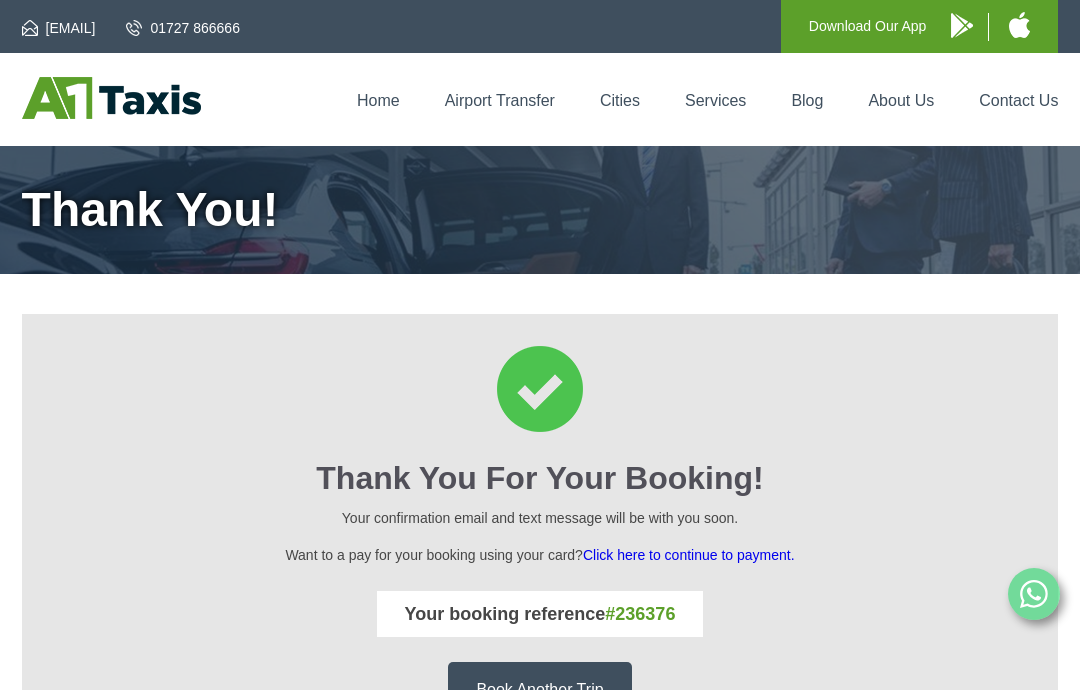 scroll, scrollTop: 0, scrollLeft: 0, axis: both 